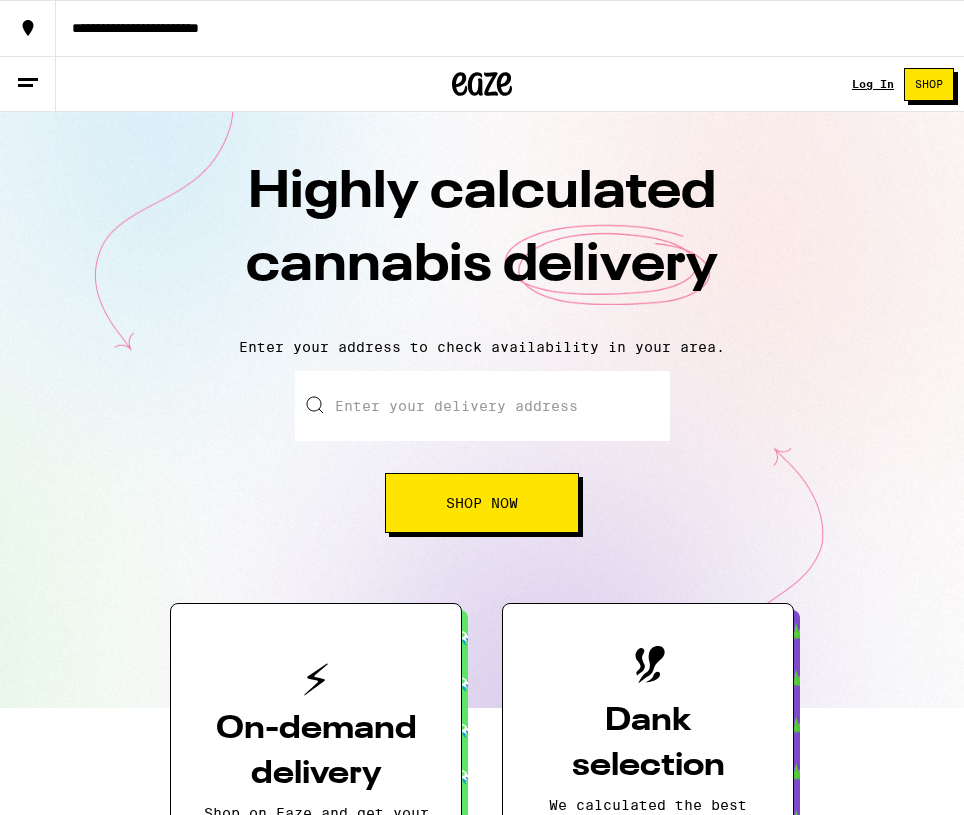 scroll, scrollTop: 0, scrollLeft: 0, axis: both 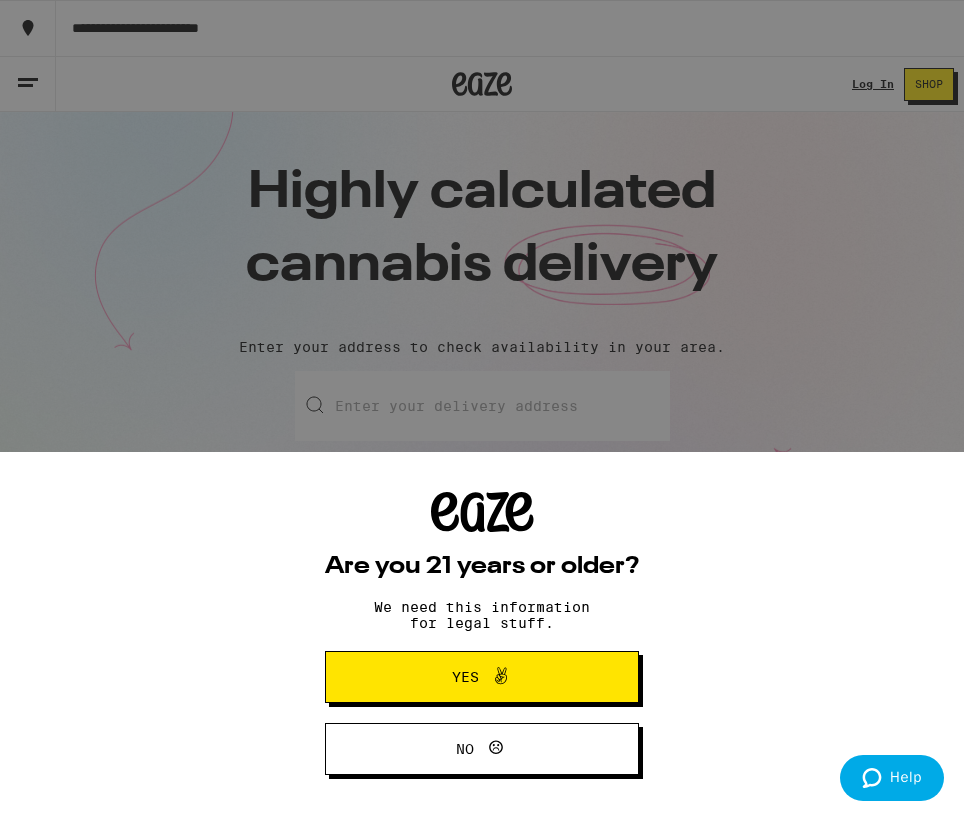 click 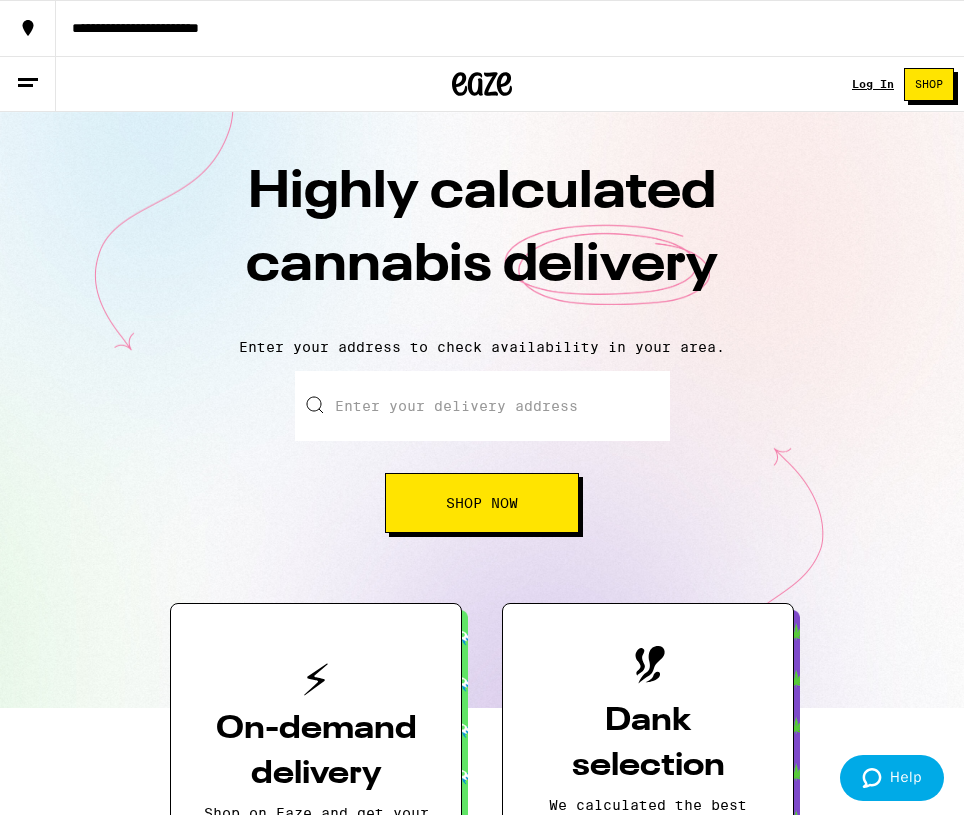 click on "**********" at bounding box center [482, 28] 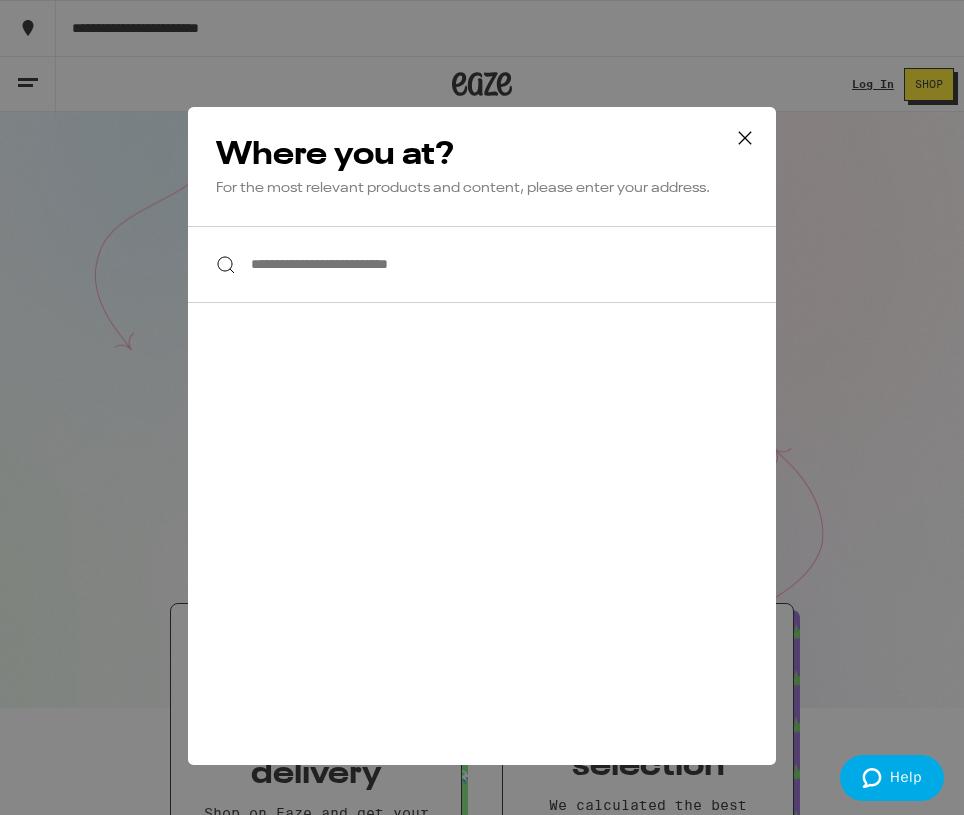 click on "**********" at bounding box center (482, 264) 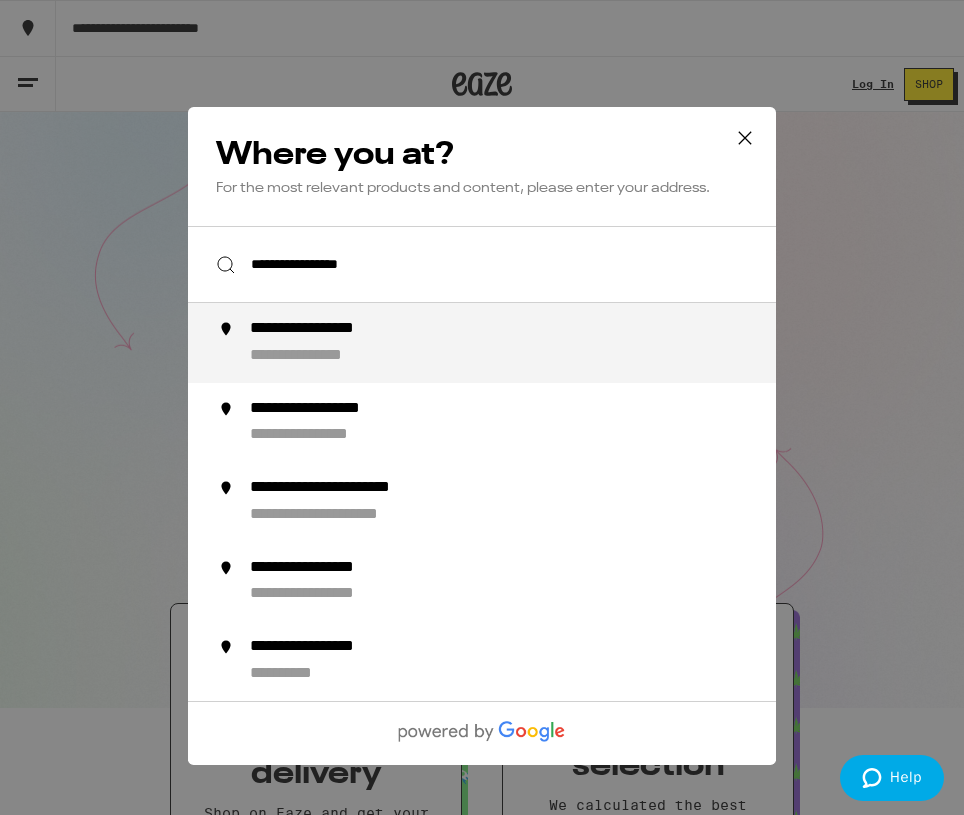 click on "**********" at bounding box center (338, 329) 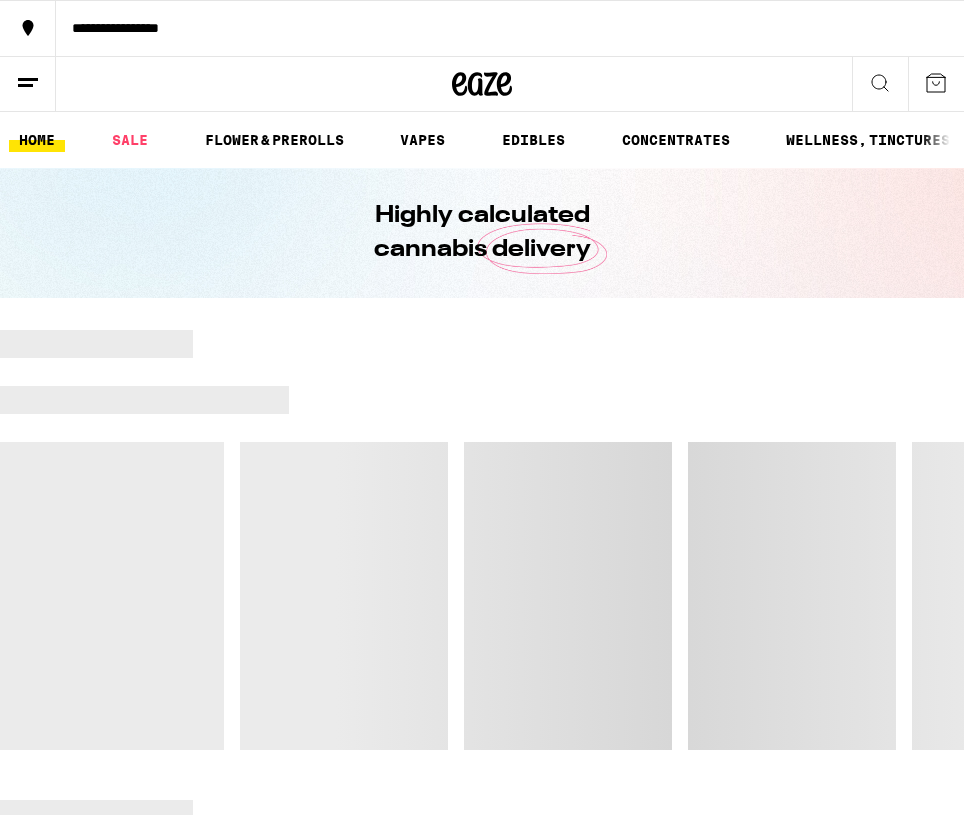 scroll, scrollTop: 0, scrollLeft: 0, axis: both 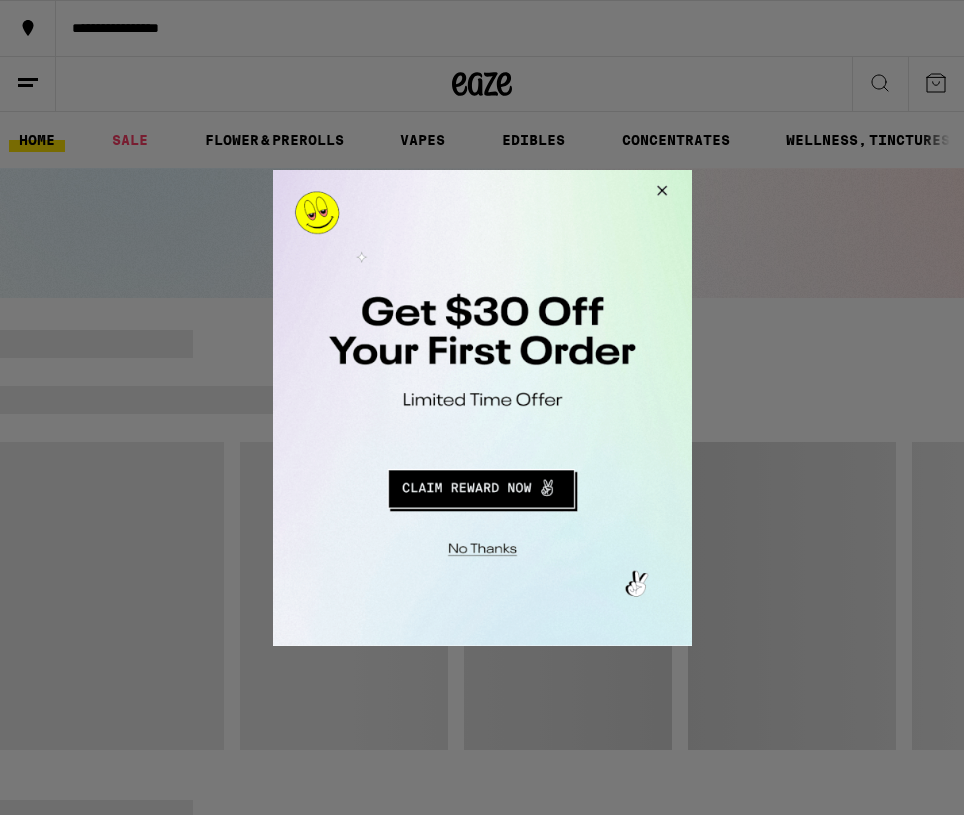 drag, startPoint x: 227, startPoint y: 369, endPoint x: 499, endPoint y: 538, distance: 320.22647 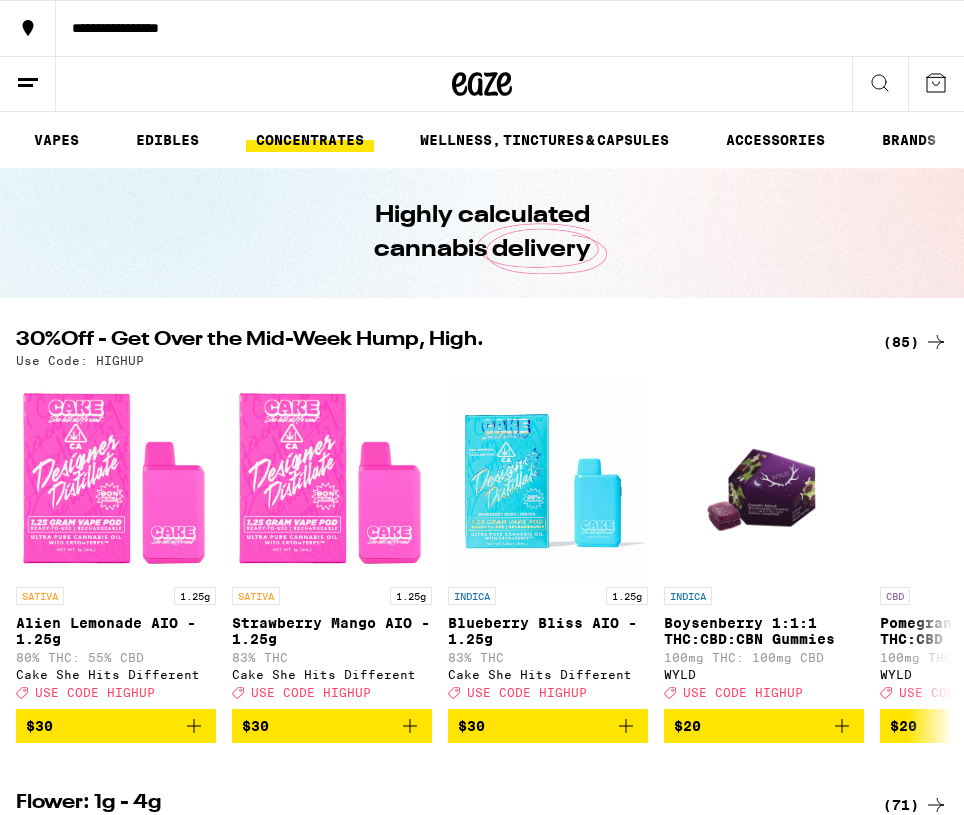 scroll, scrollTop: 0, scrollLeft: 370, axis: horizontal 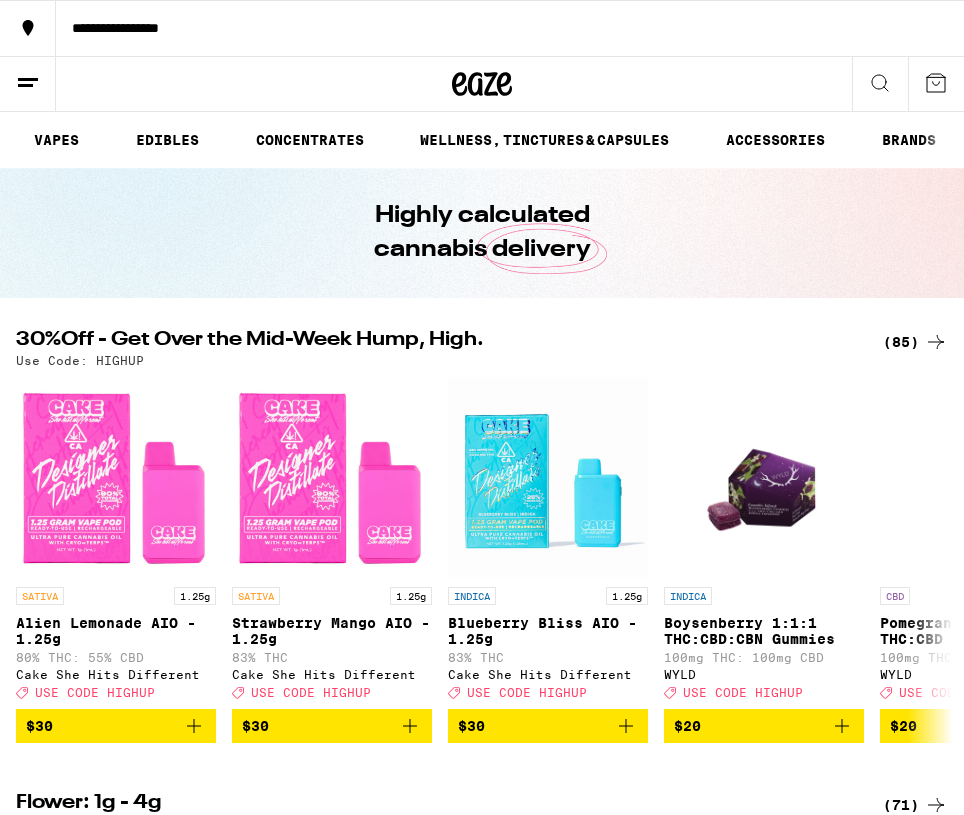 click 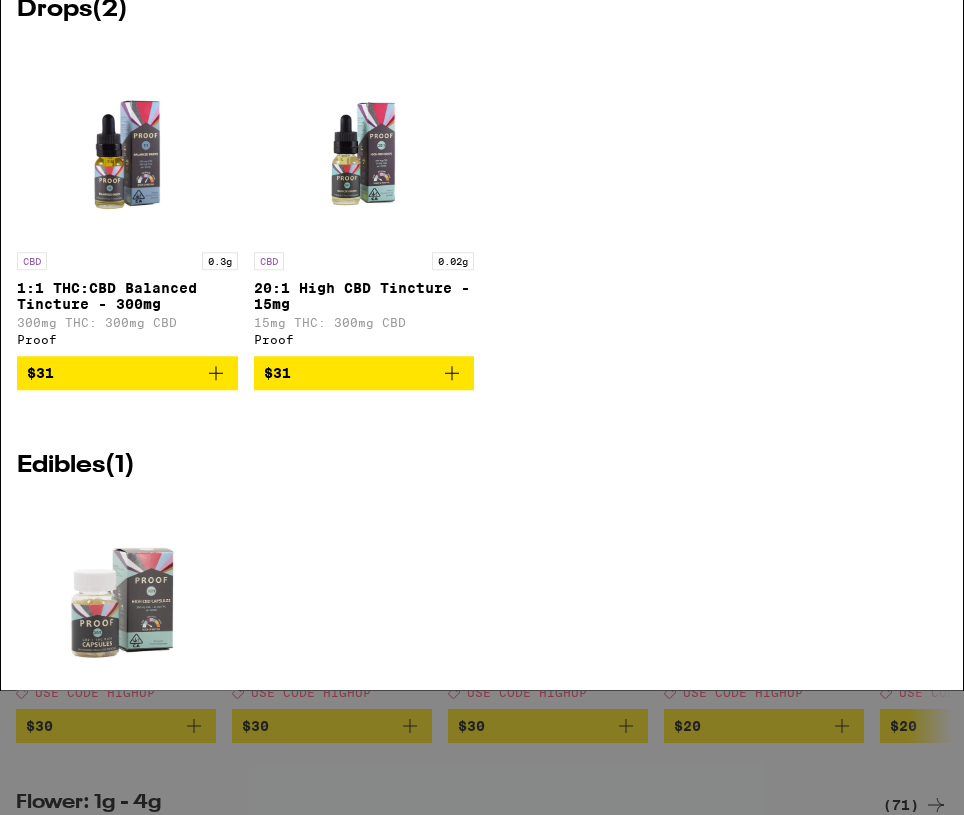 type on "compass" 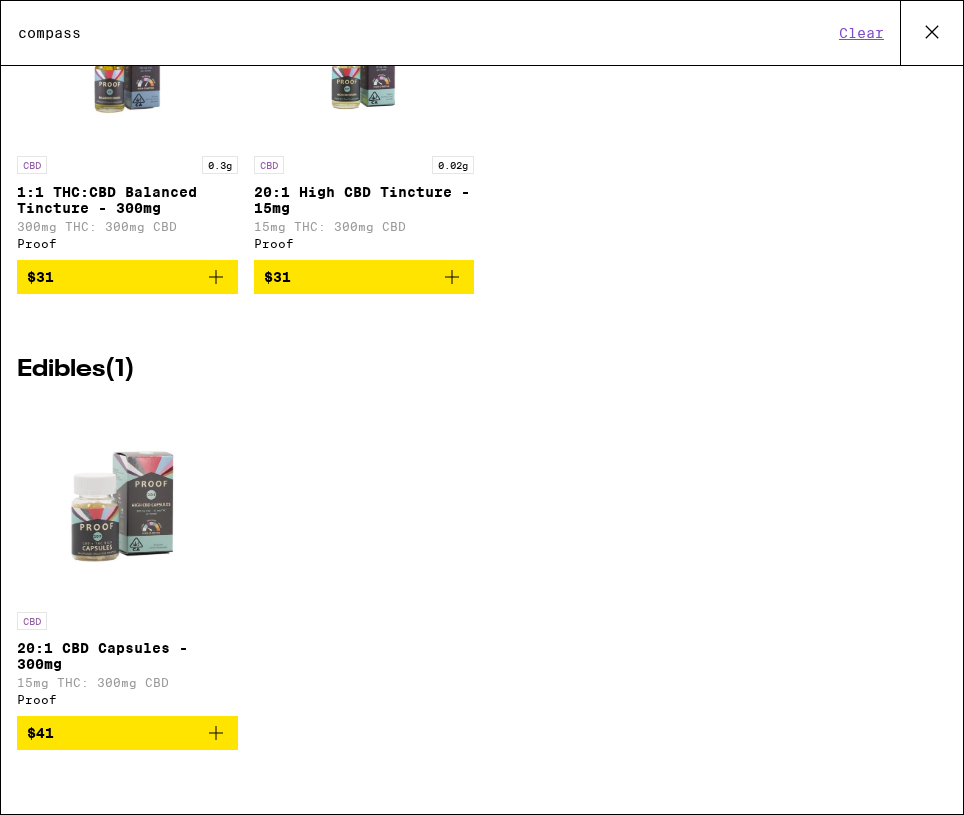 scroll, scrollTop: 242, scrollLeft: 0, axis: vertical 